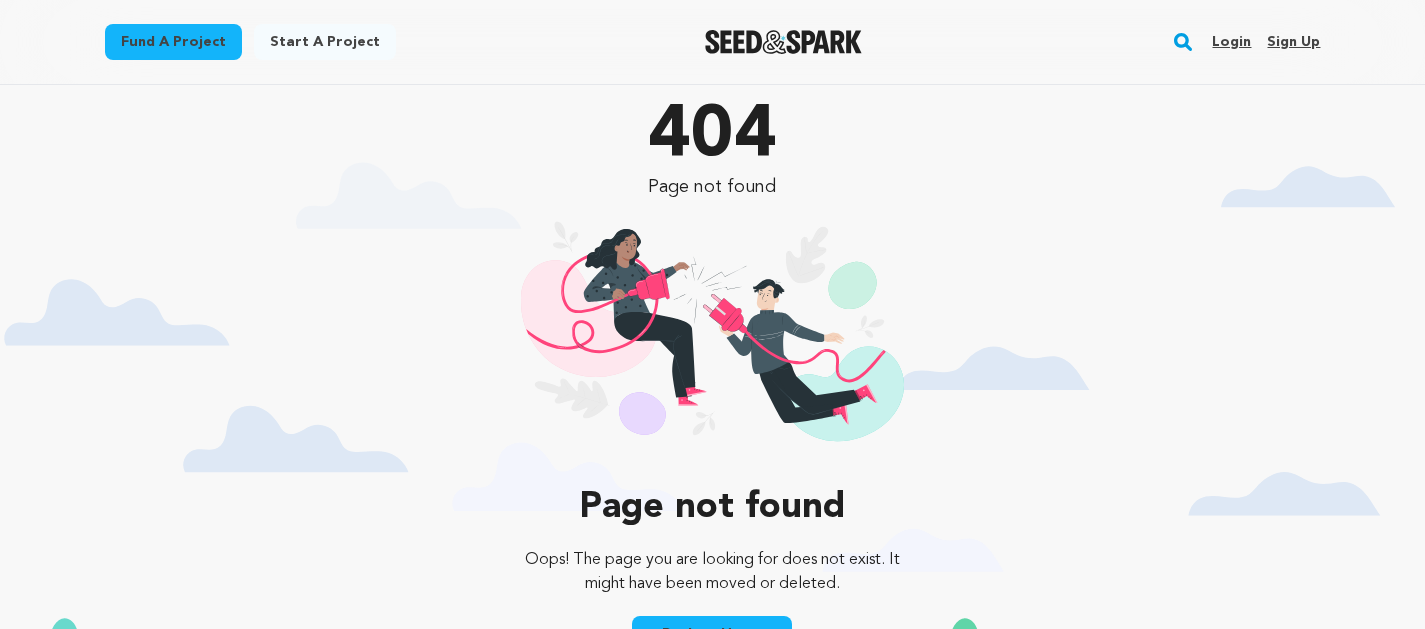scroll, scrollTop: 0, scrollLeft: 0, axis: both 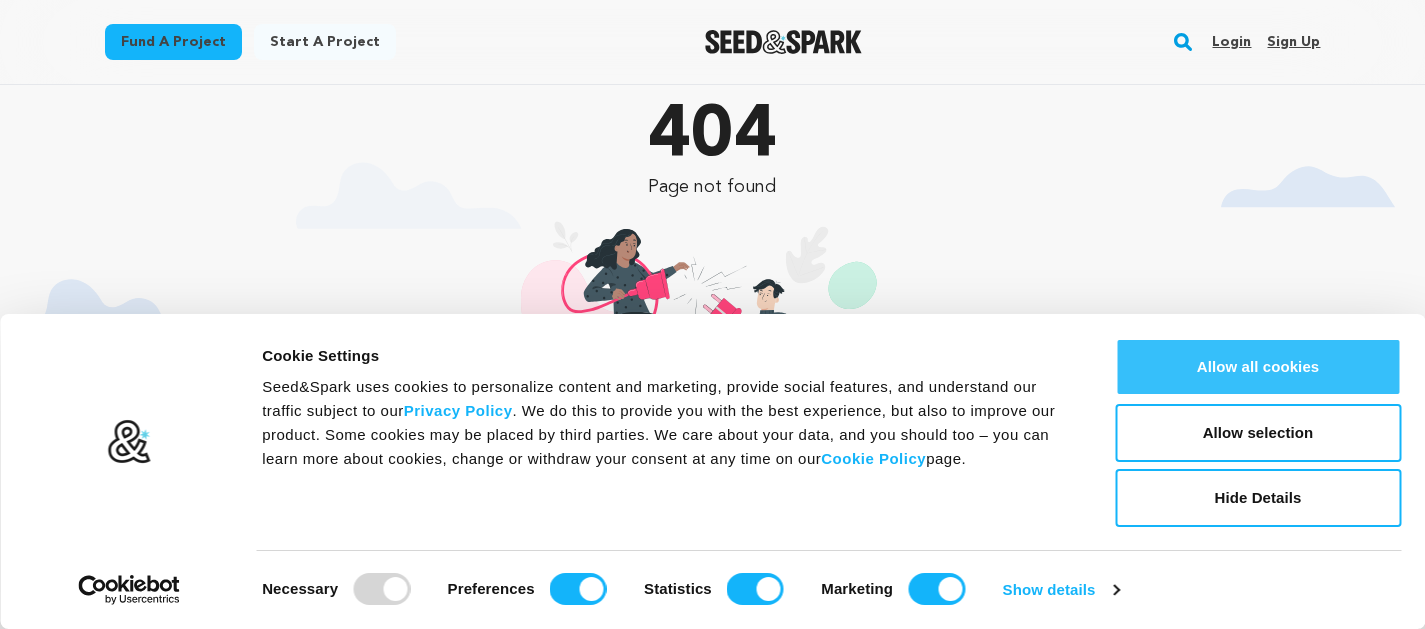 click on "Allow all cookies" at bounding box center [1258, 367] 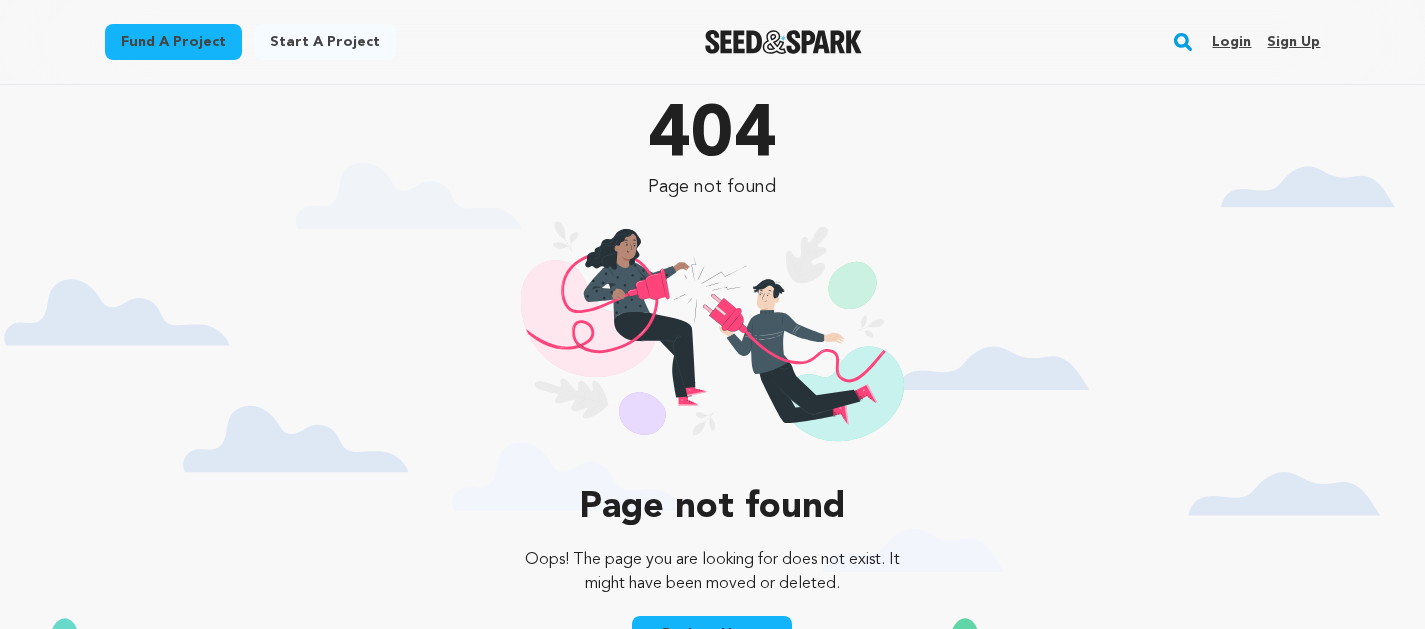 click on "Fund a project" at bounding box center [173, 42] 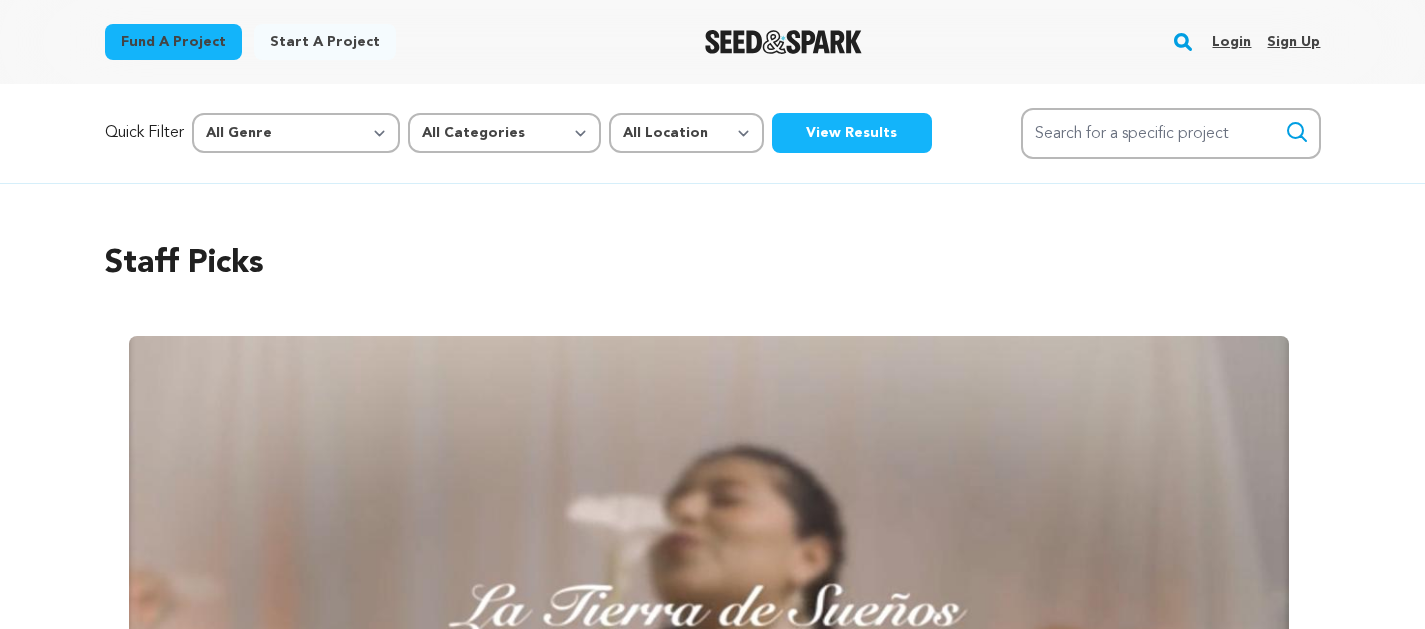 scroll, scrollTop: 0, scrollLeft: 0, axis: both 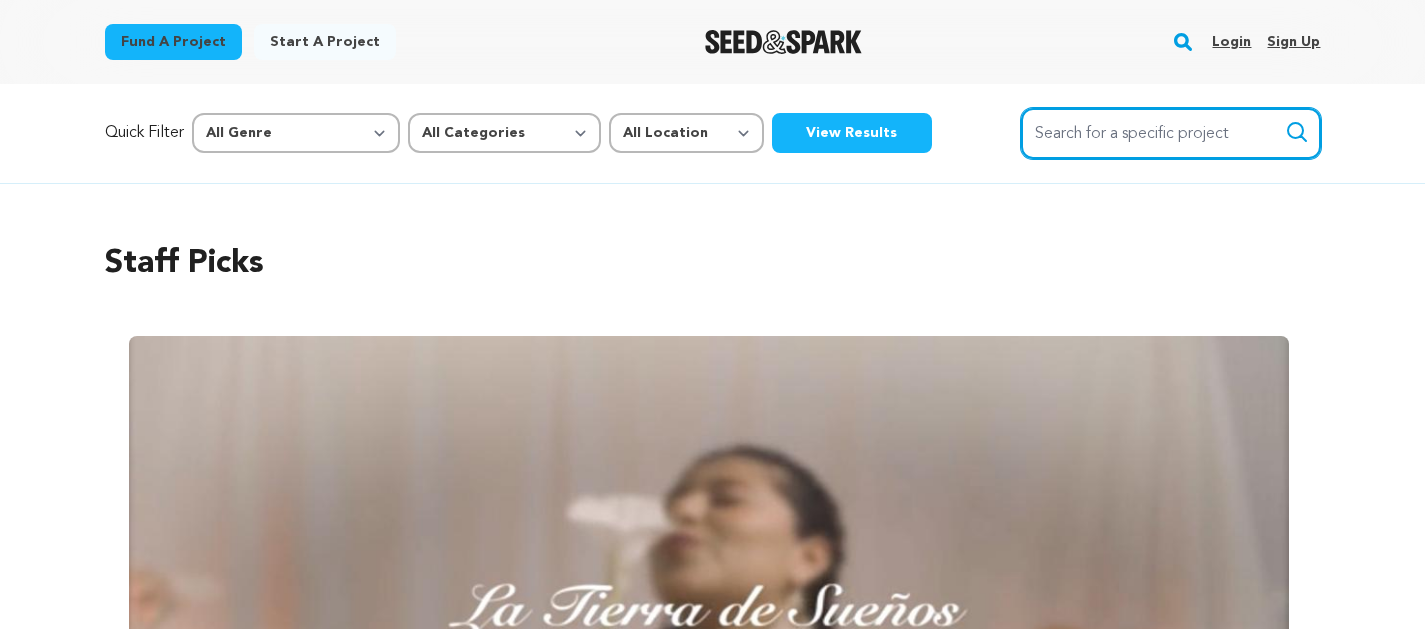 click on "Search for a specific project" at bounding box center [1171, 133] 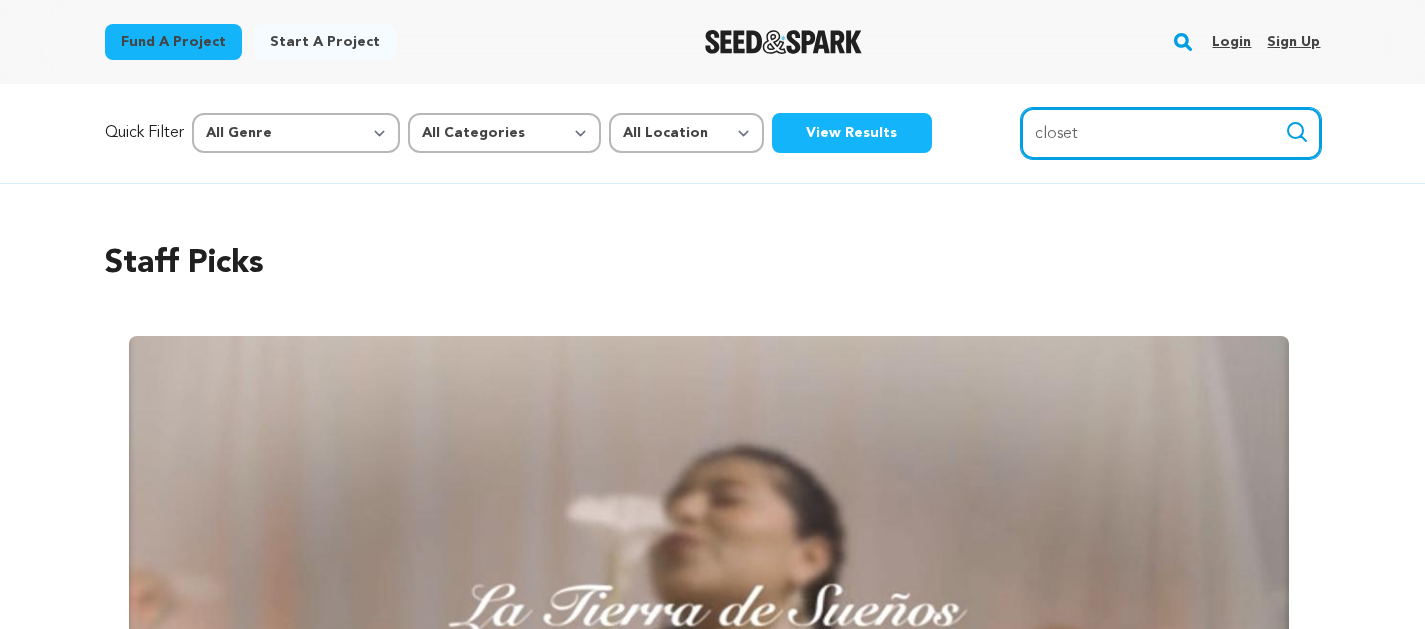 type on "closet" 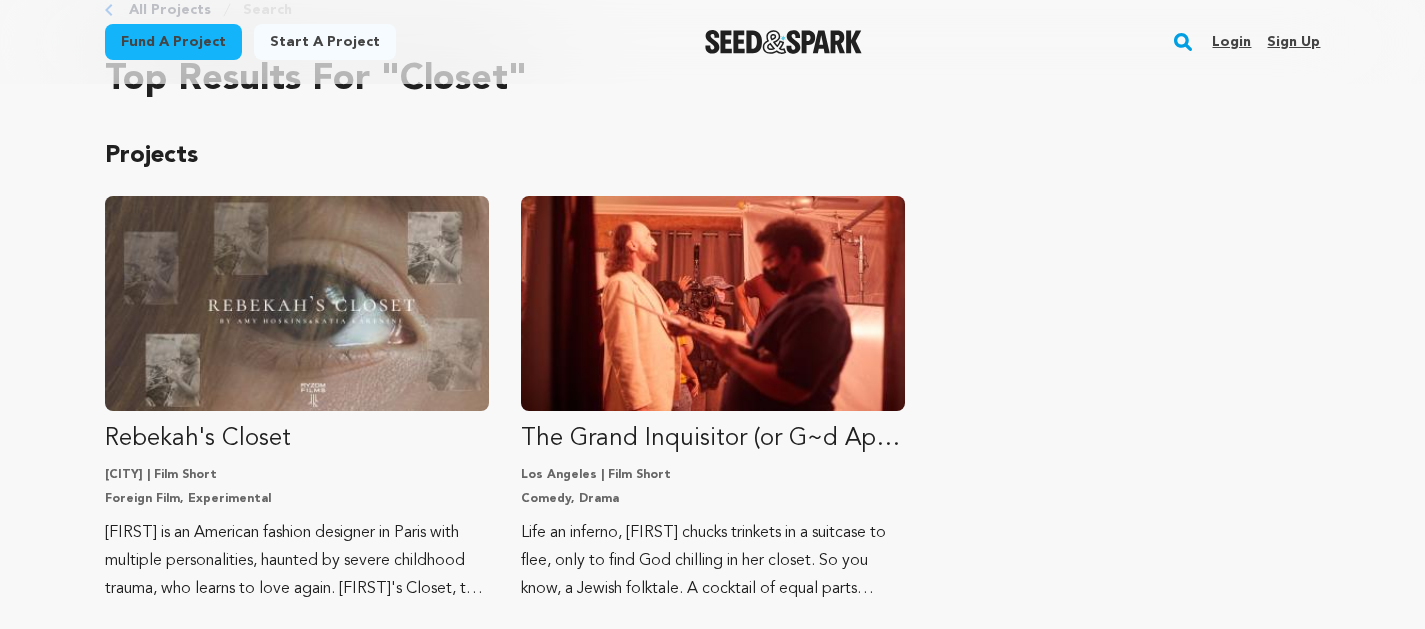 scroll, scrollTop: 197, scrollLeft: 0, axis: vertical 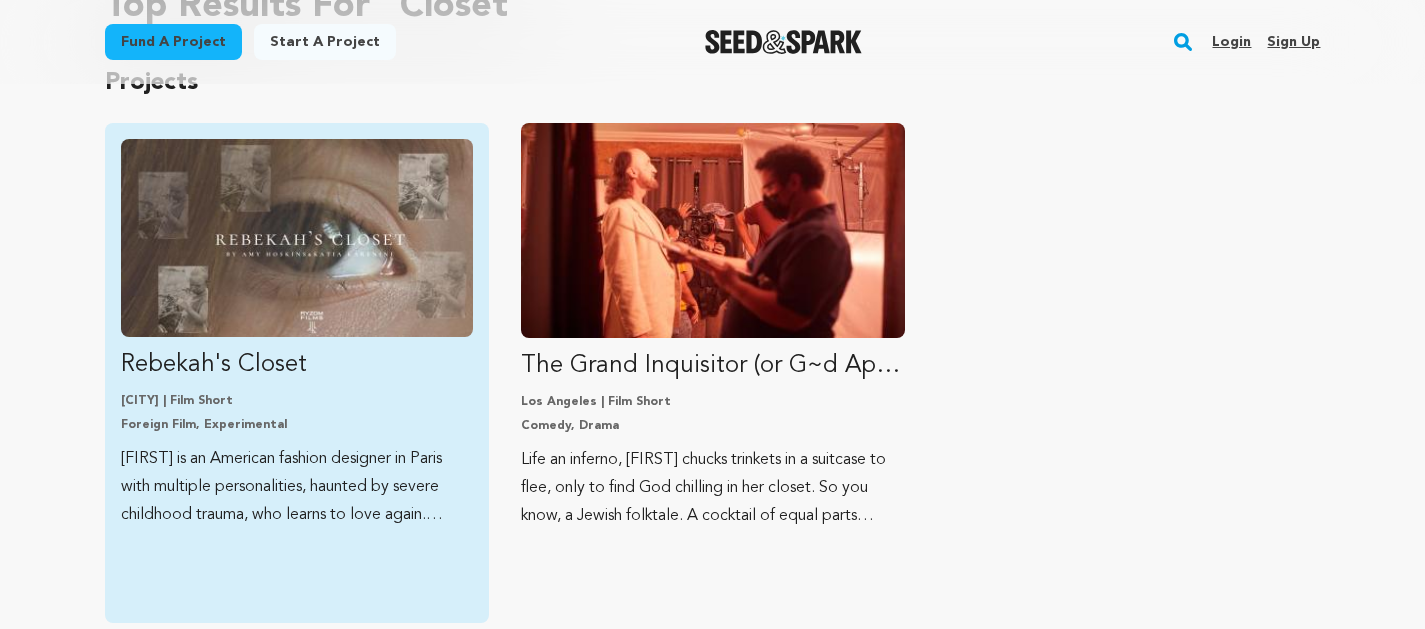 click on "Rebekah's Closet" at bounding box center [297, 365] 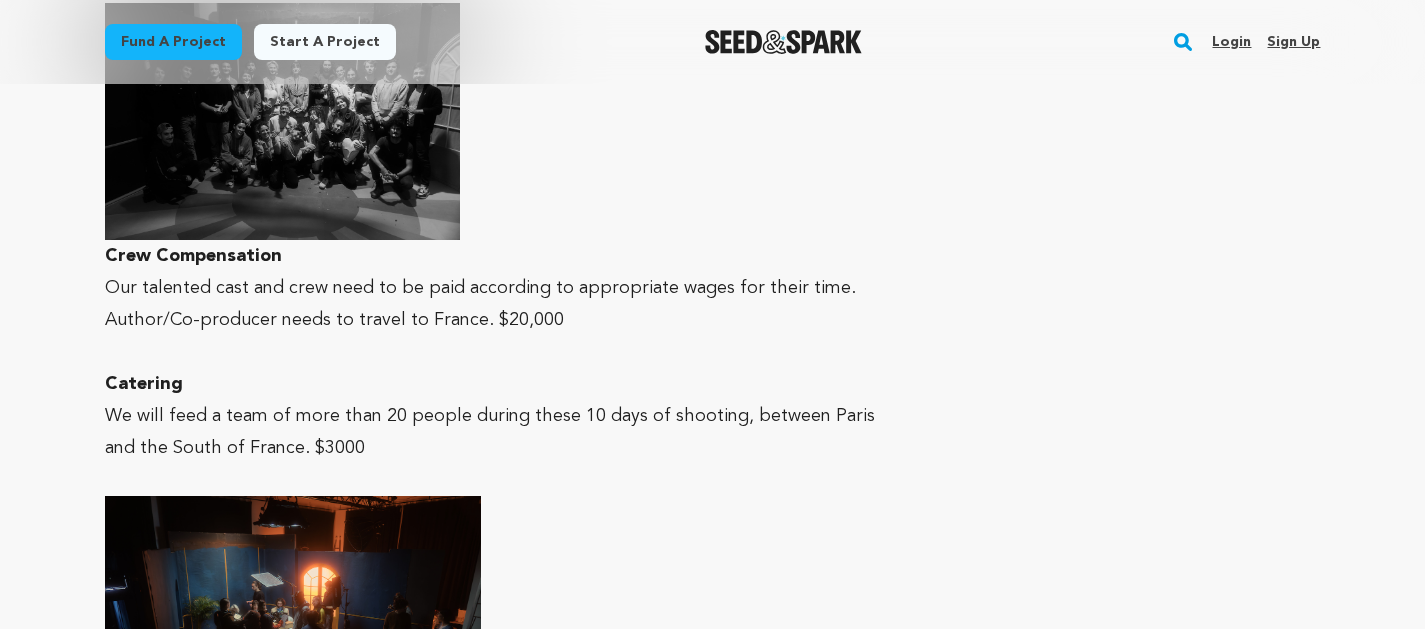 scroll, scrollTop: 8180, scrollLeft: 0, axis: vertical 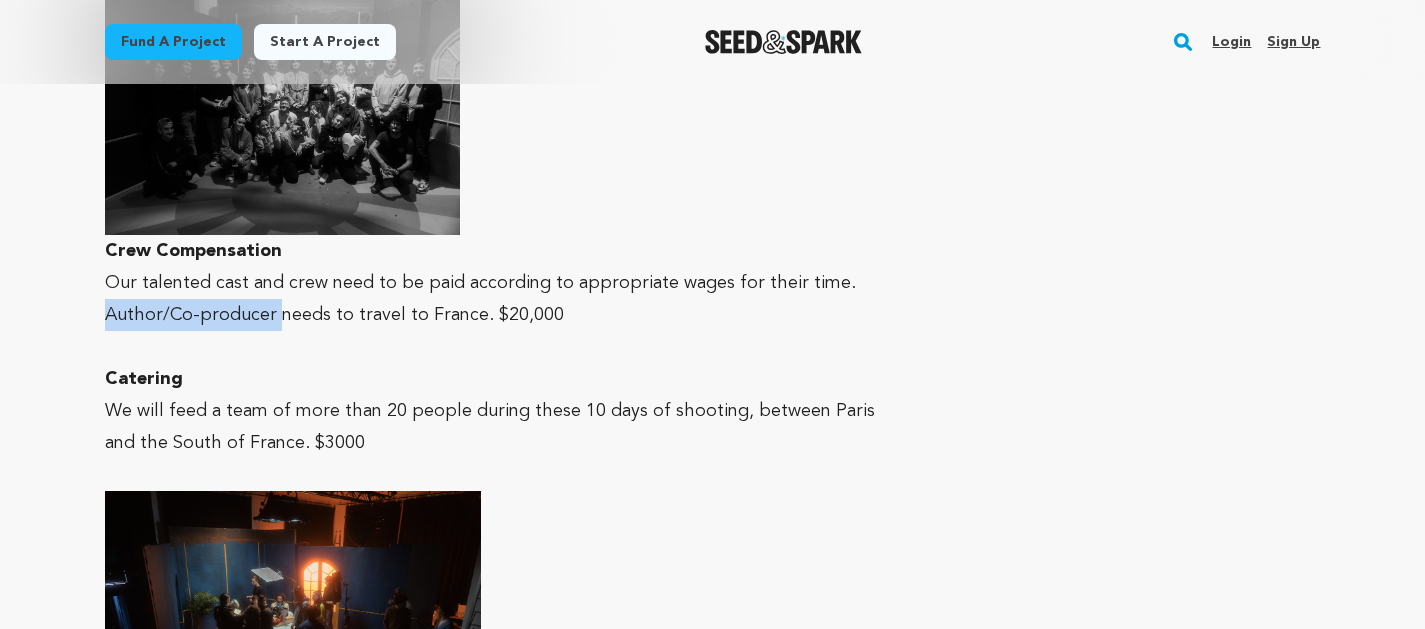 drag, startPoint x: 104, startPoint y: 246, endPoint x: 274, endPoint y: 246, distance: 170 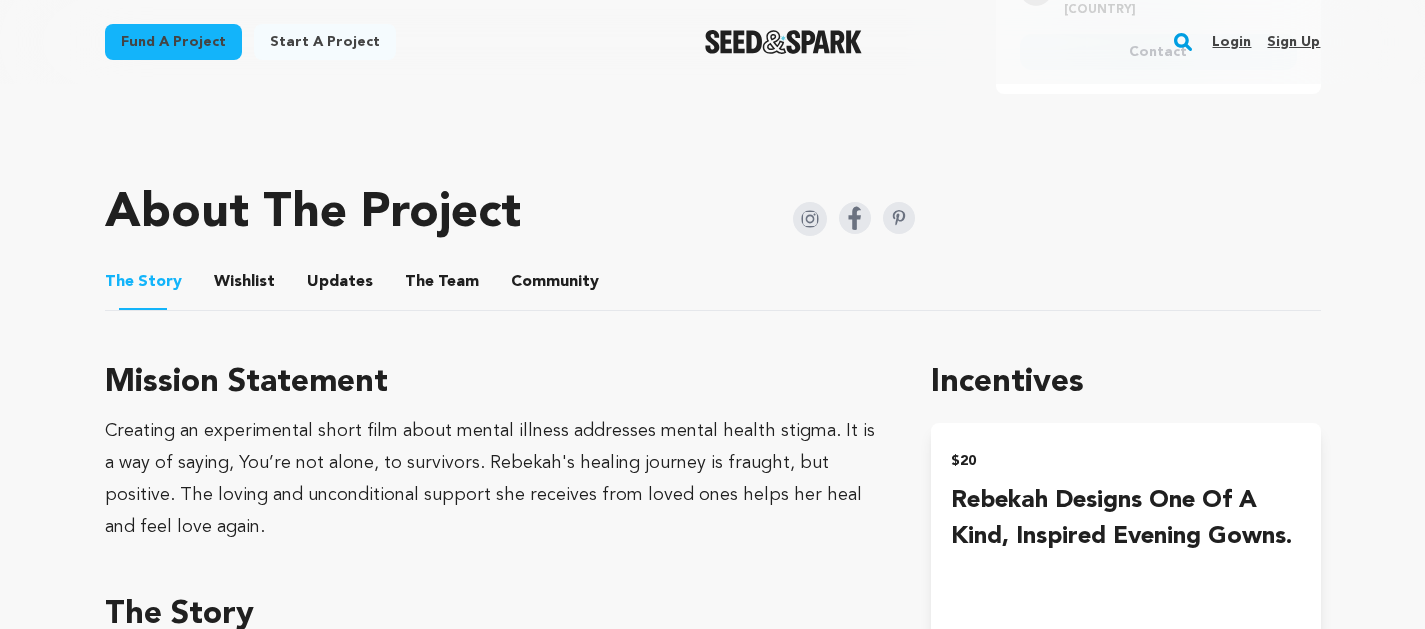 scroll, scrollTop: 914, scrollLeft: 0, axis: vertical 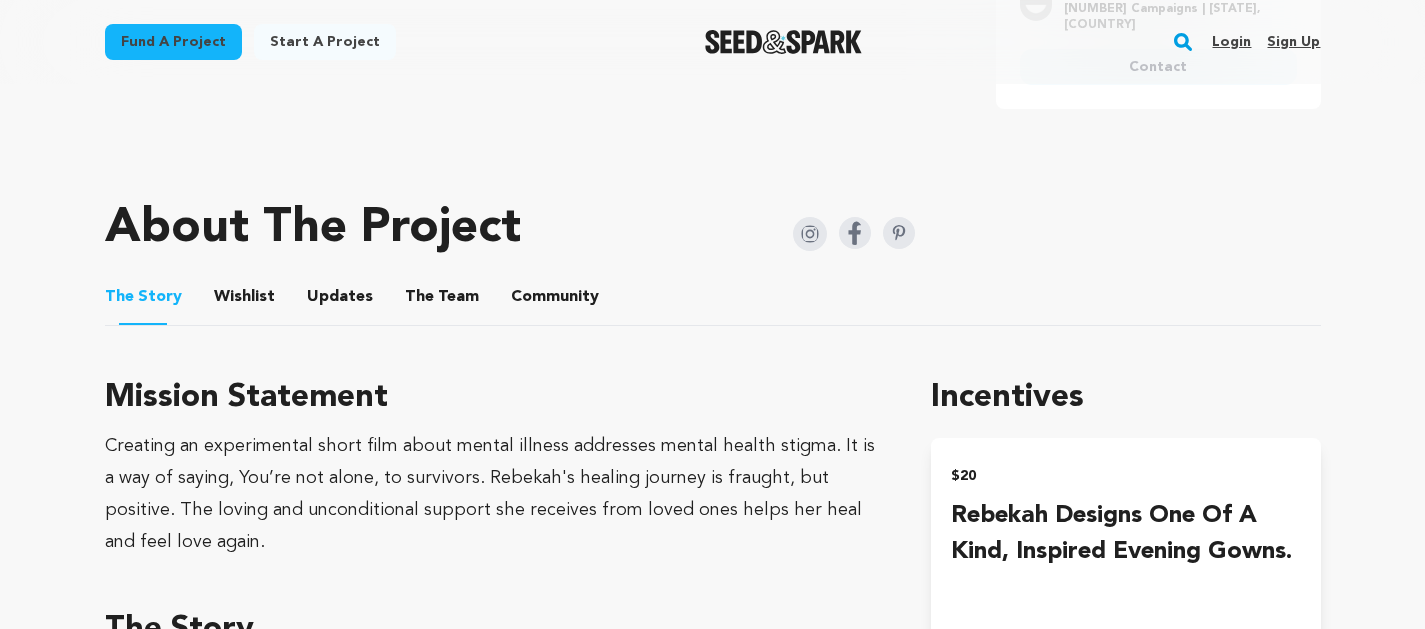 click on "The Team" at bounding box center [442, 301] 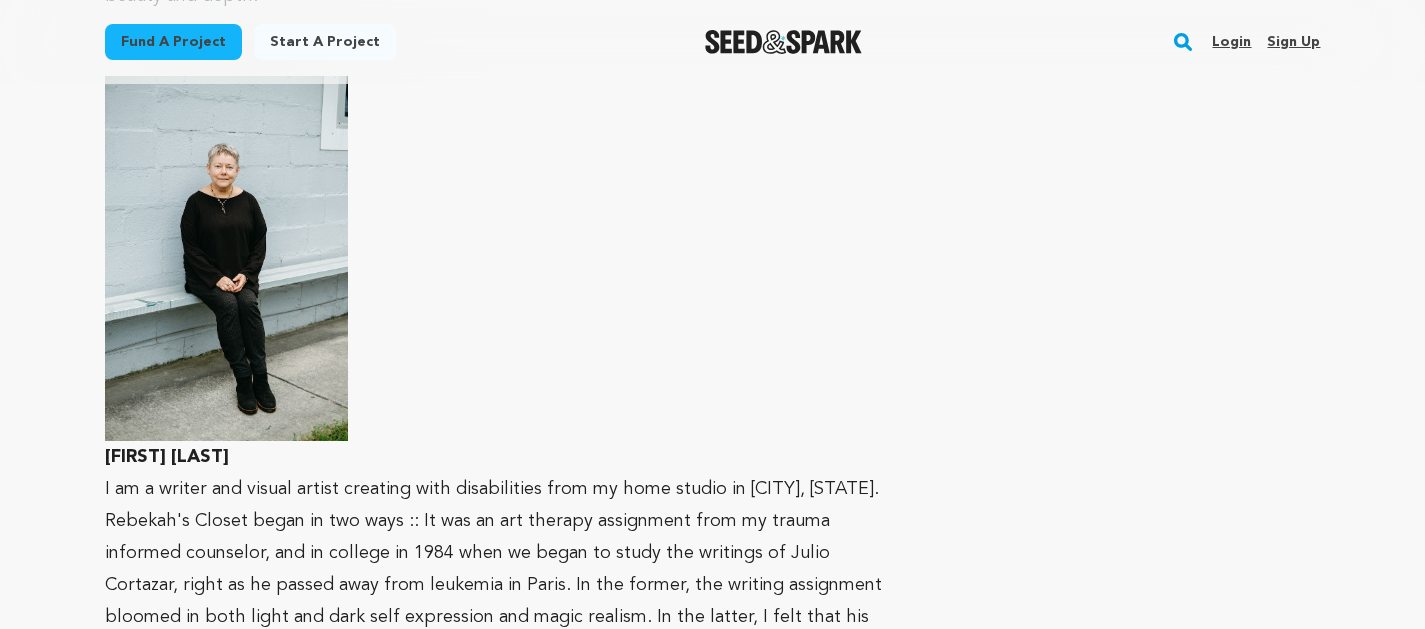 scroll, scrollTop: 2859, scrollLeft: 0, axis: vertical 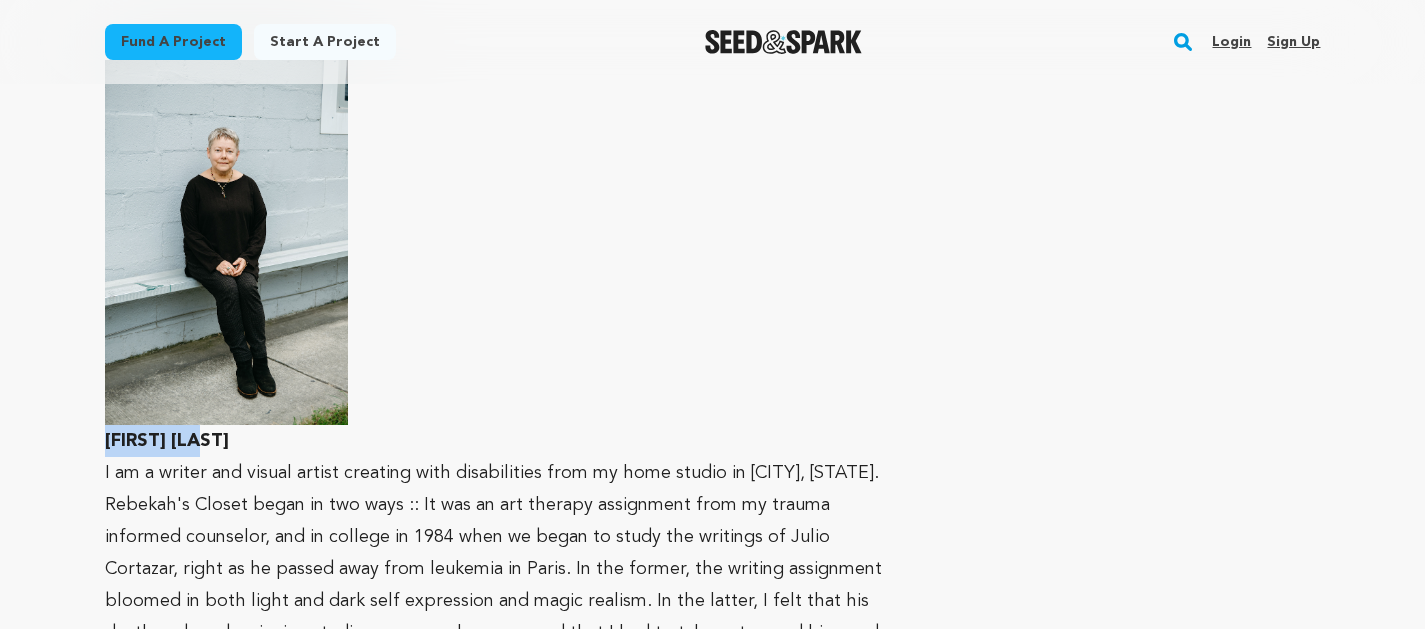 drag, startPoint x: 219, startPoint y: 406, endPoint x: 107, endPoint y: 401, distance: 112.11155 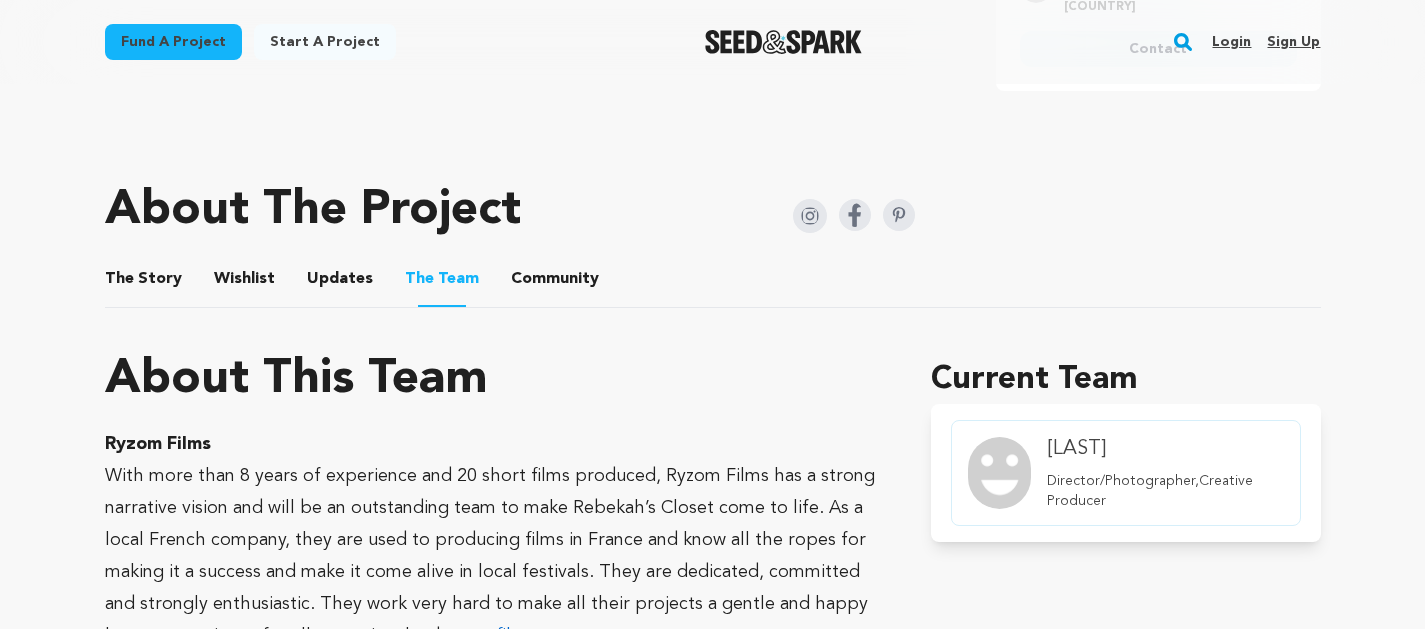 scroll, scrollTop: 934, scrollLeft: 0, axis: vertical 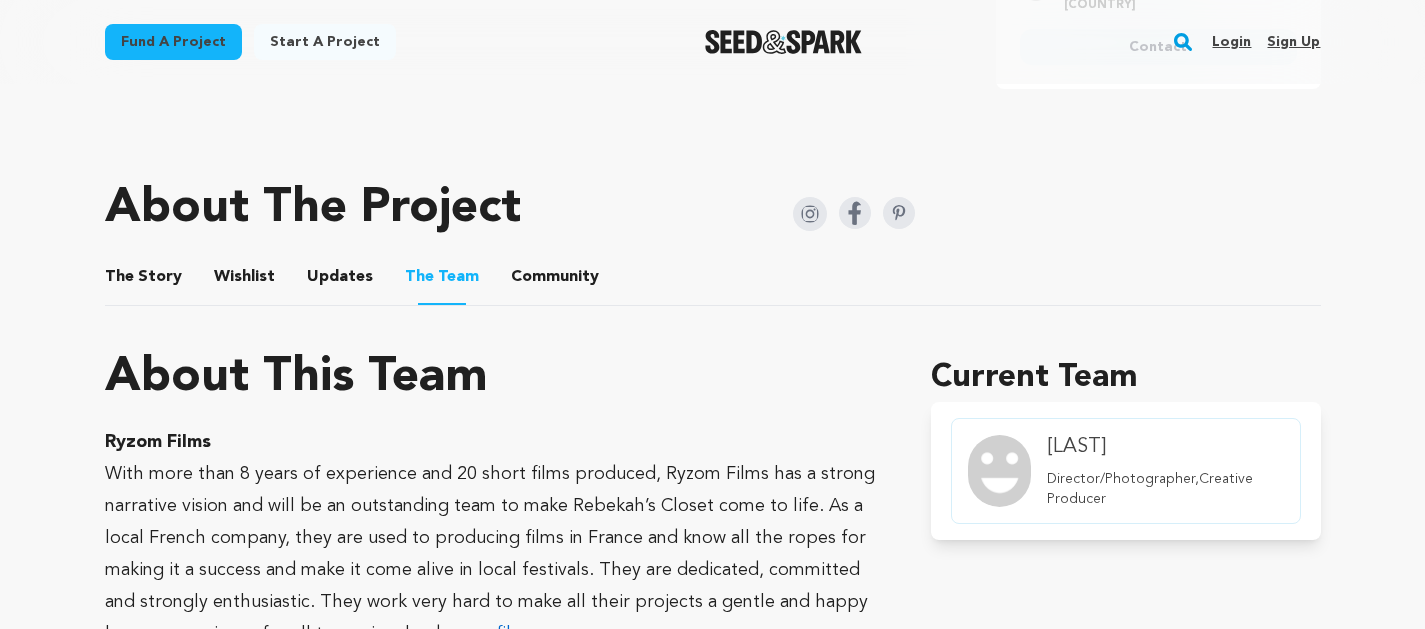 click on "Director/Photographer,Creative Producer" at bounding box center [1165, 489] 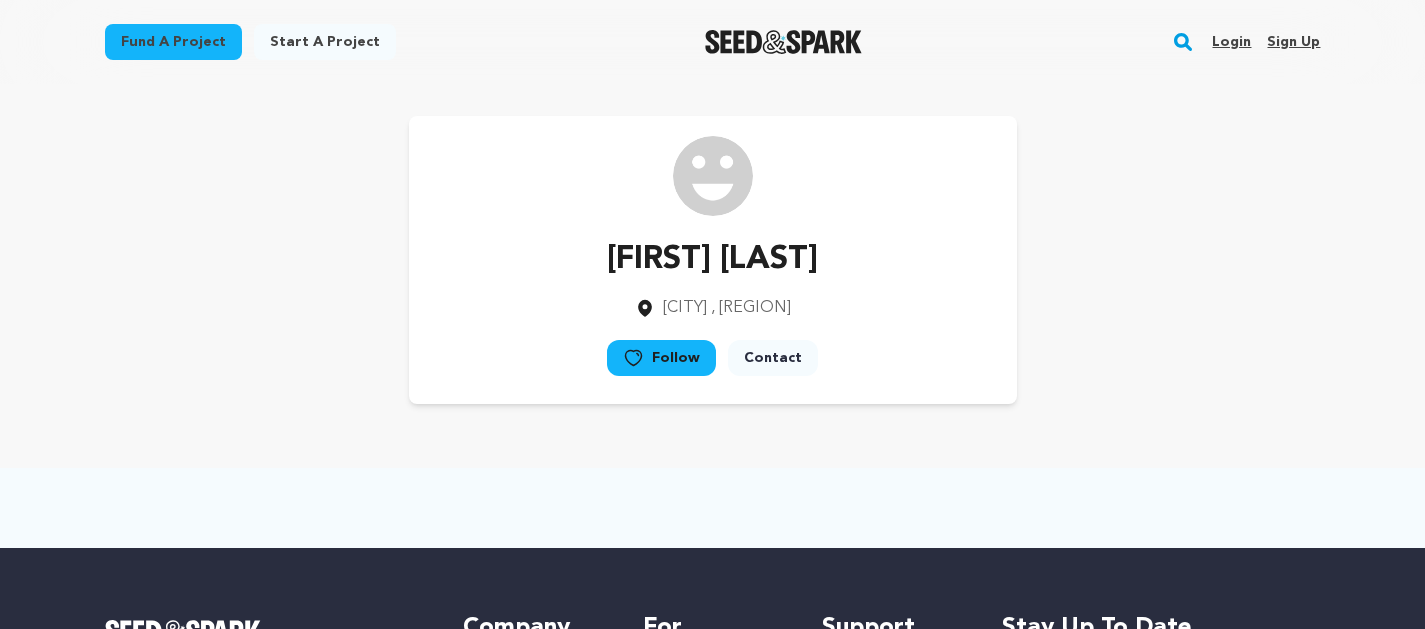 scroll, scrollTop: 0, scrollLeft: 0, axis: both 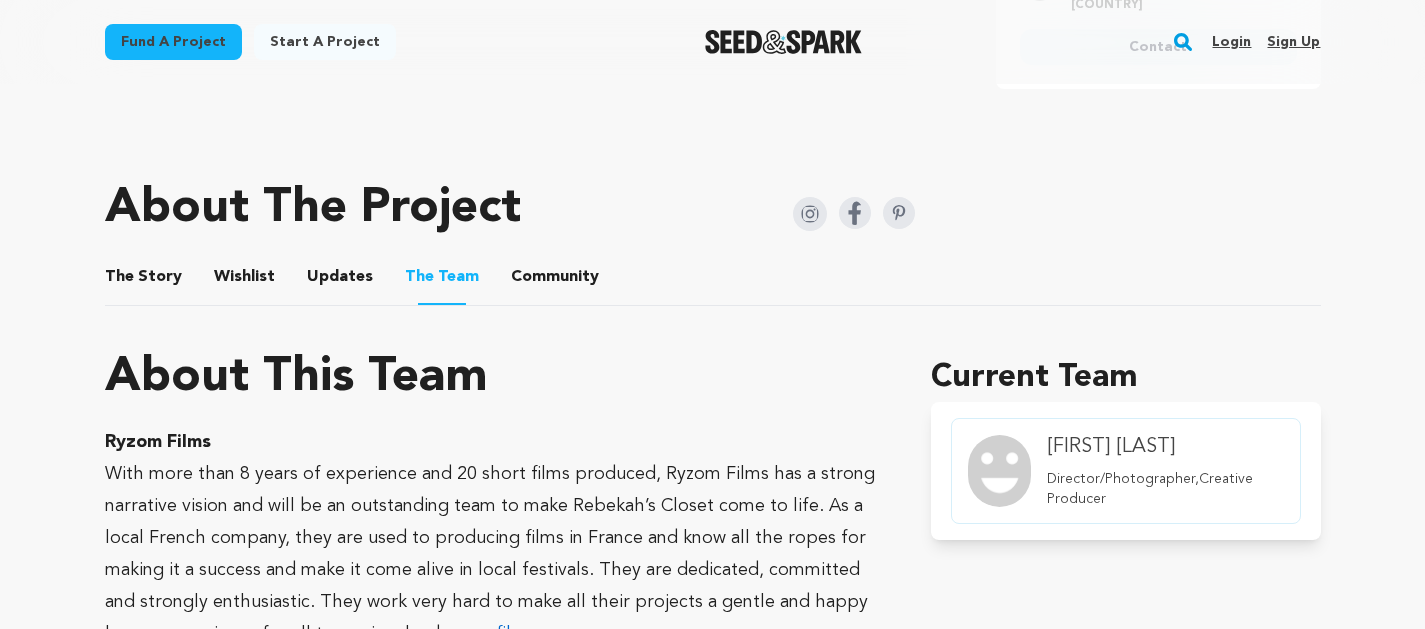 click on "Community" at bounding box center (555, 281) 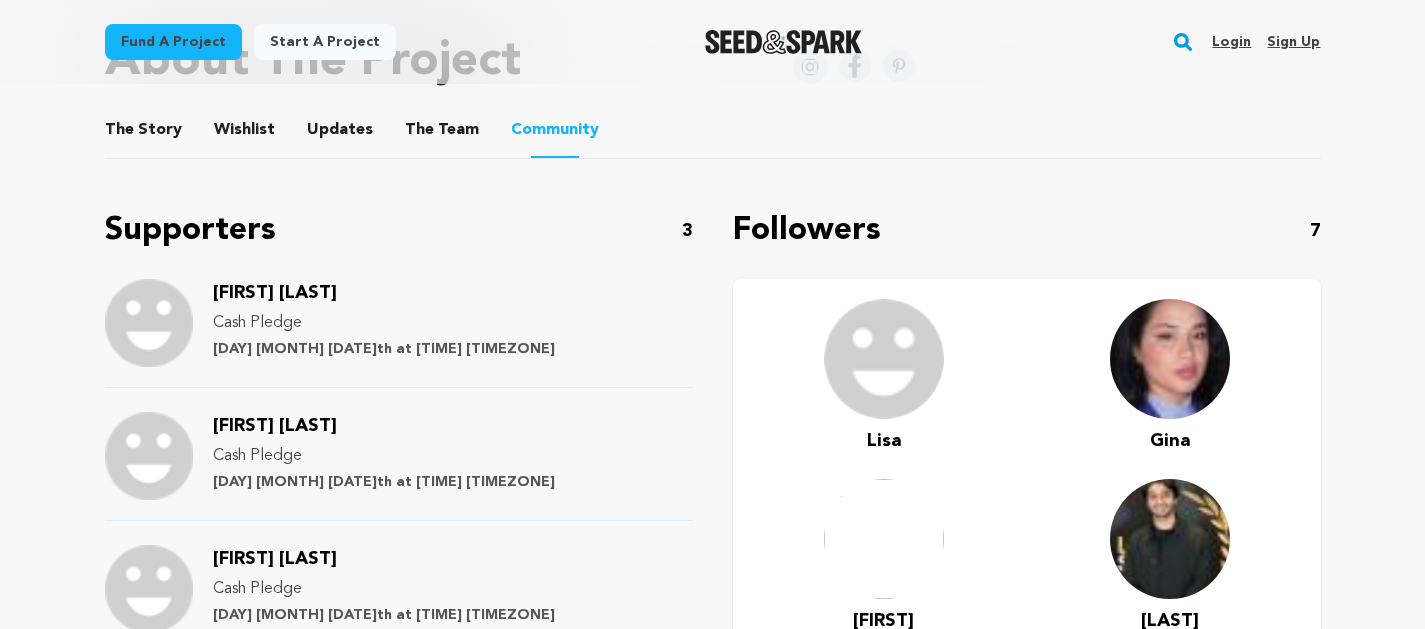scroll, scrollTop: 1060, scrollLeft: 0, axis: vertical 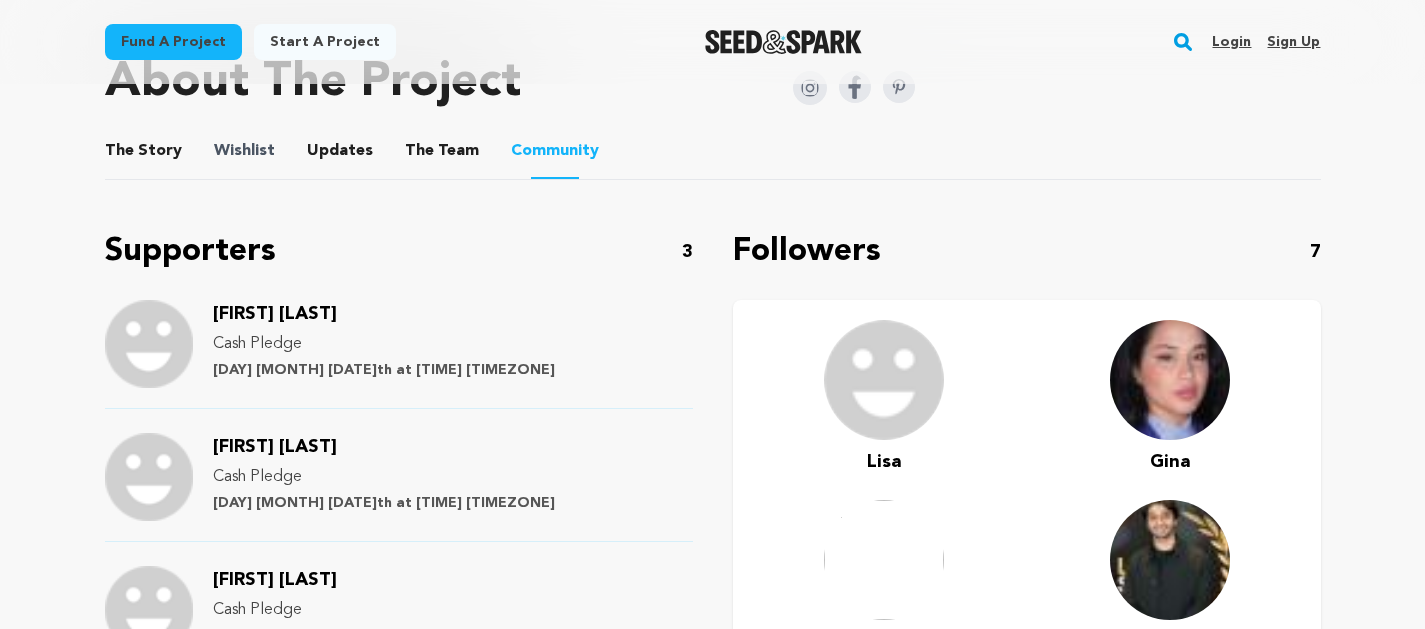 click on "Wishlist" at bounding box center (244, 151) 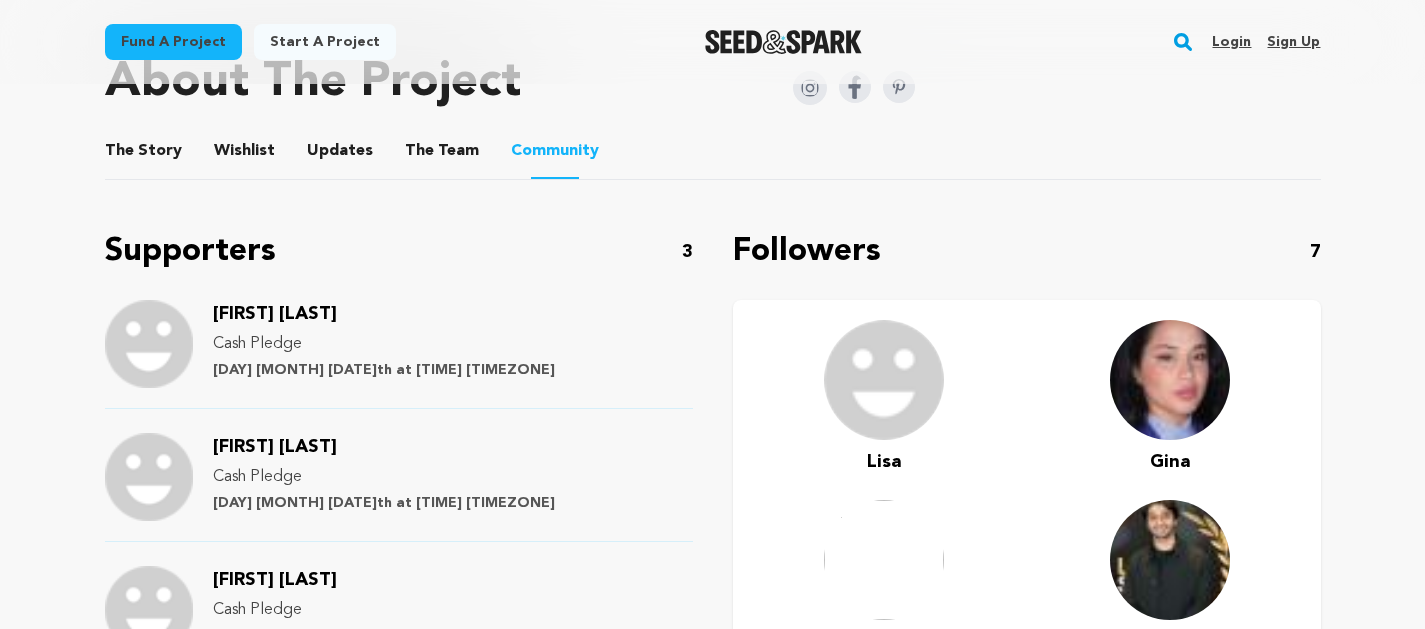 click on "The Story" at bounding box center (143, 155) 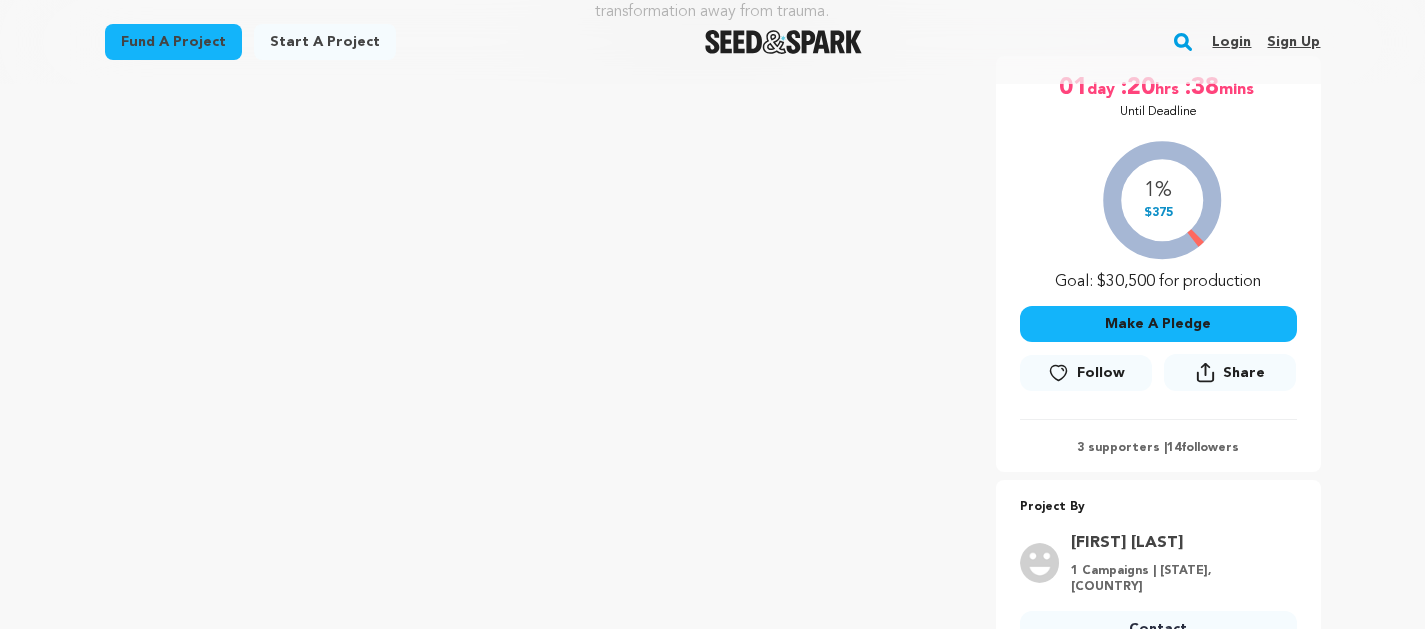 scroll, scrollTop: 0, scrollLeft: 0, axis: both 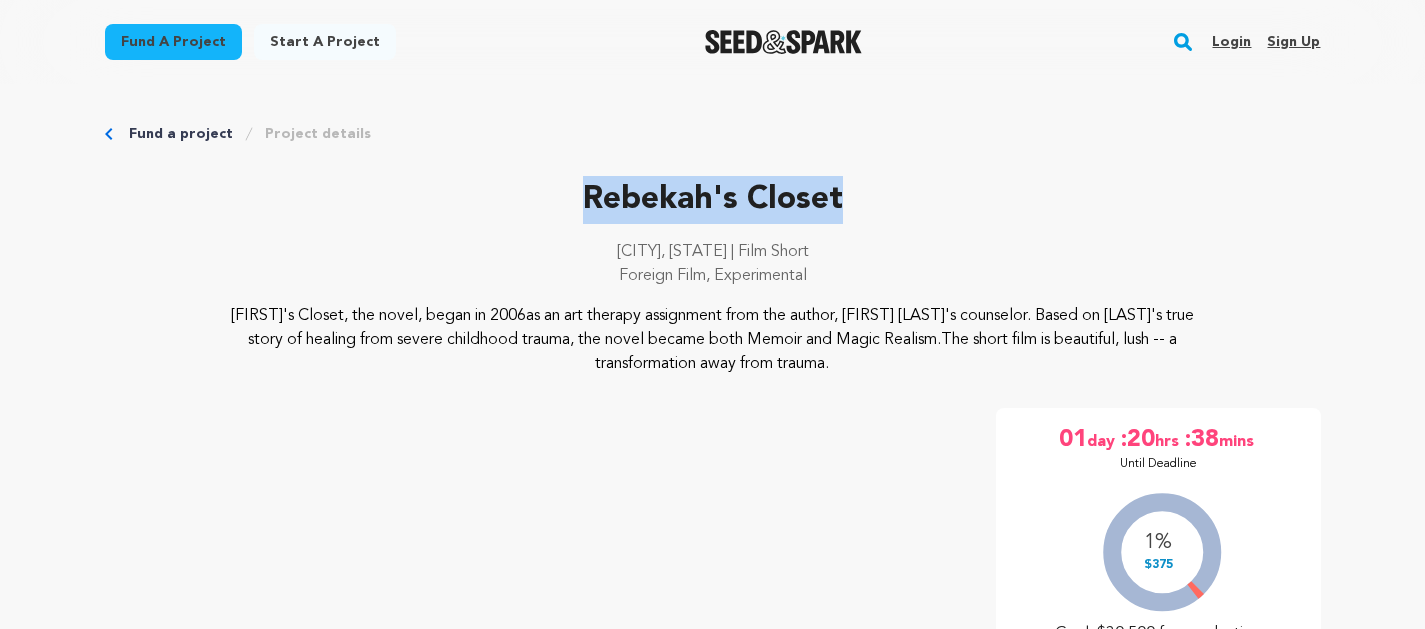 drag, startPoint x: 838, startPoint y: 207, endPoint x: 589, endPoint y: 206, distance: 249.00201 